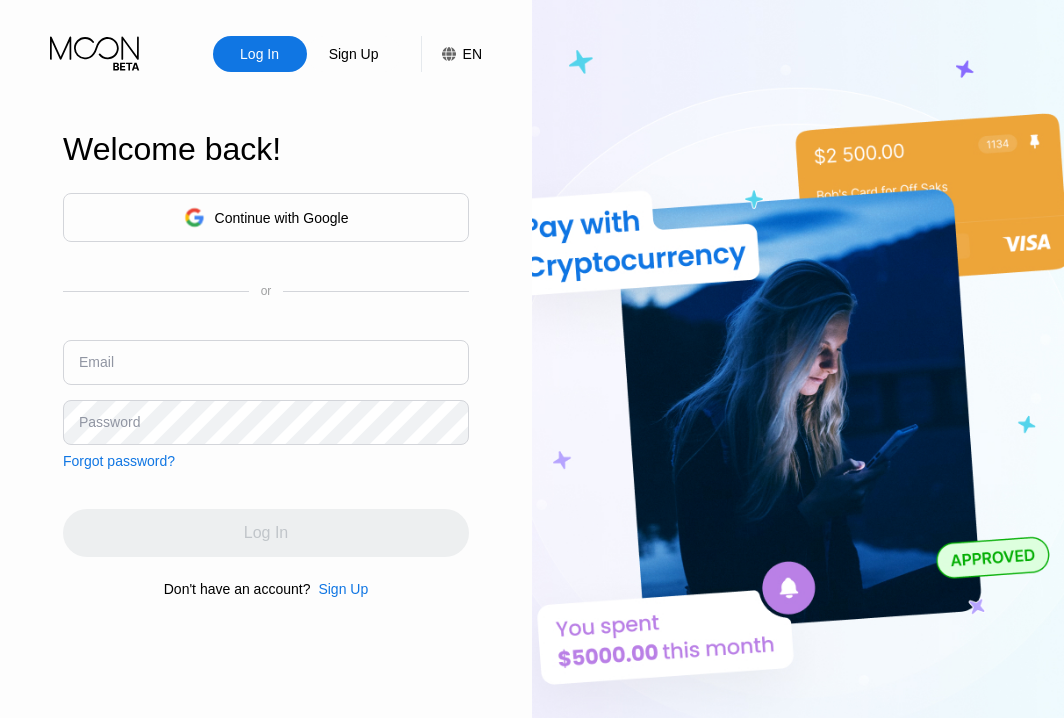 scroll, scrollTop: 0, scrollLeft: 0, axis: both 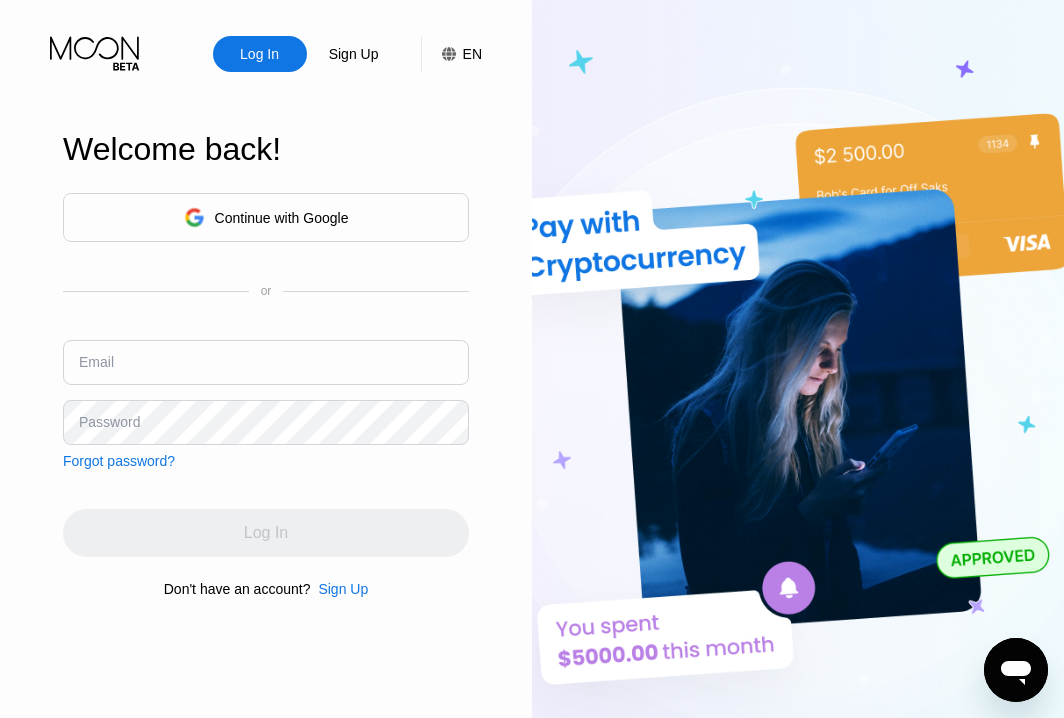 click at bounding box center [266, 362] 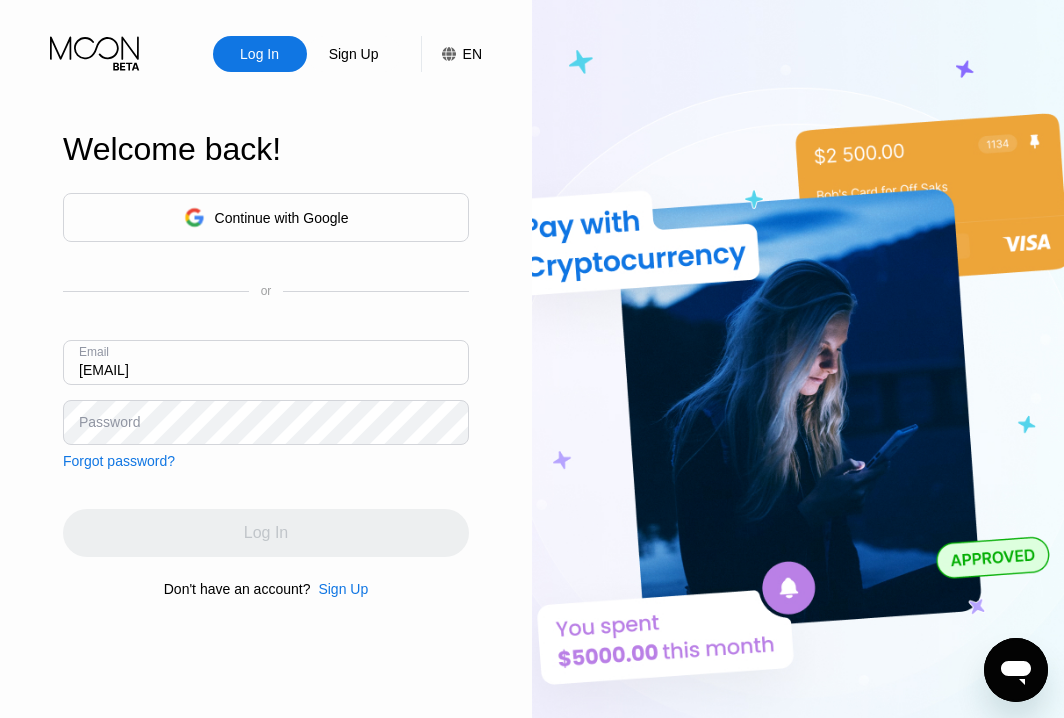 type on "[EMAIL]" 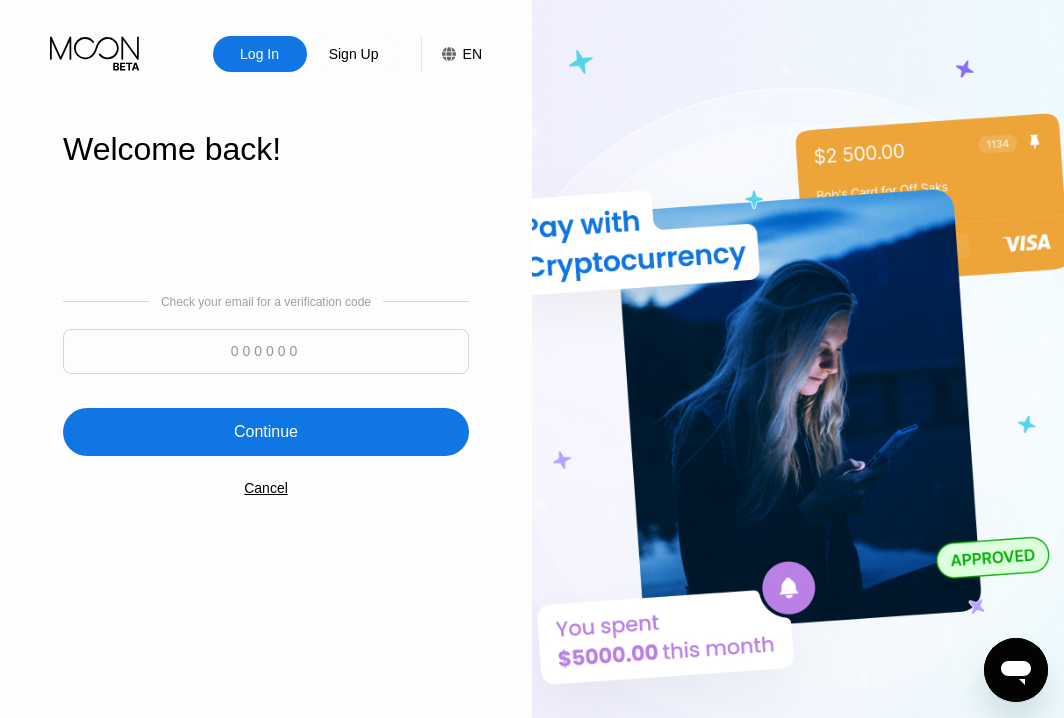 click on "Cancel" at bounding box center [266, 488] 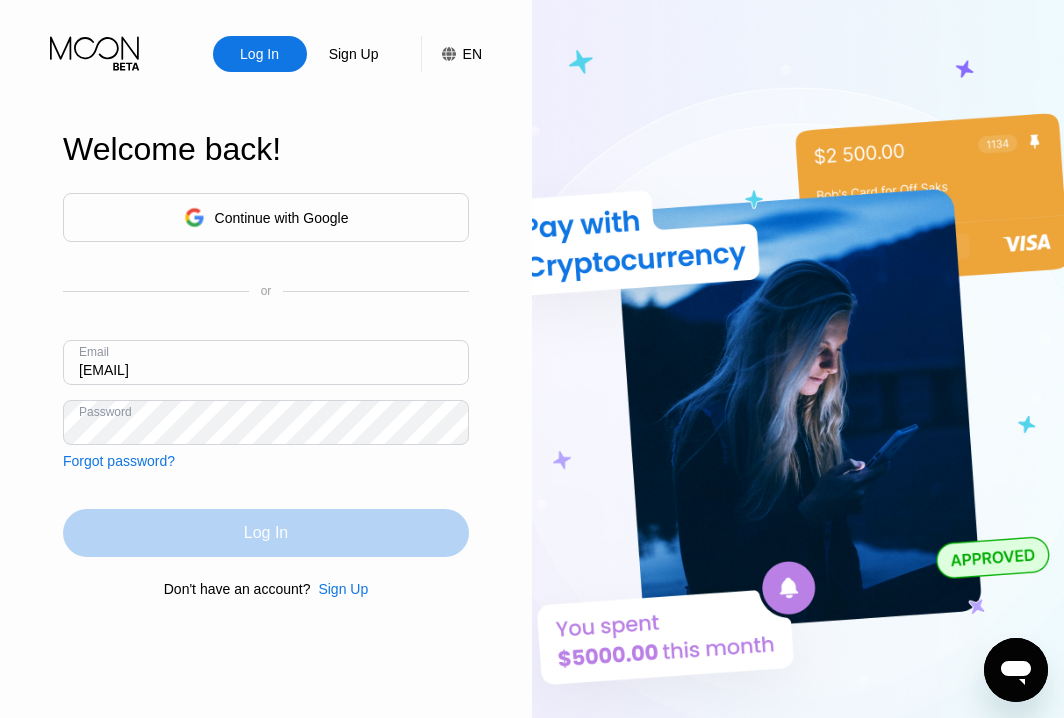 click on "Log In" at bounding box center (266, 533) 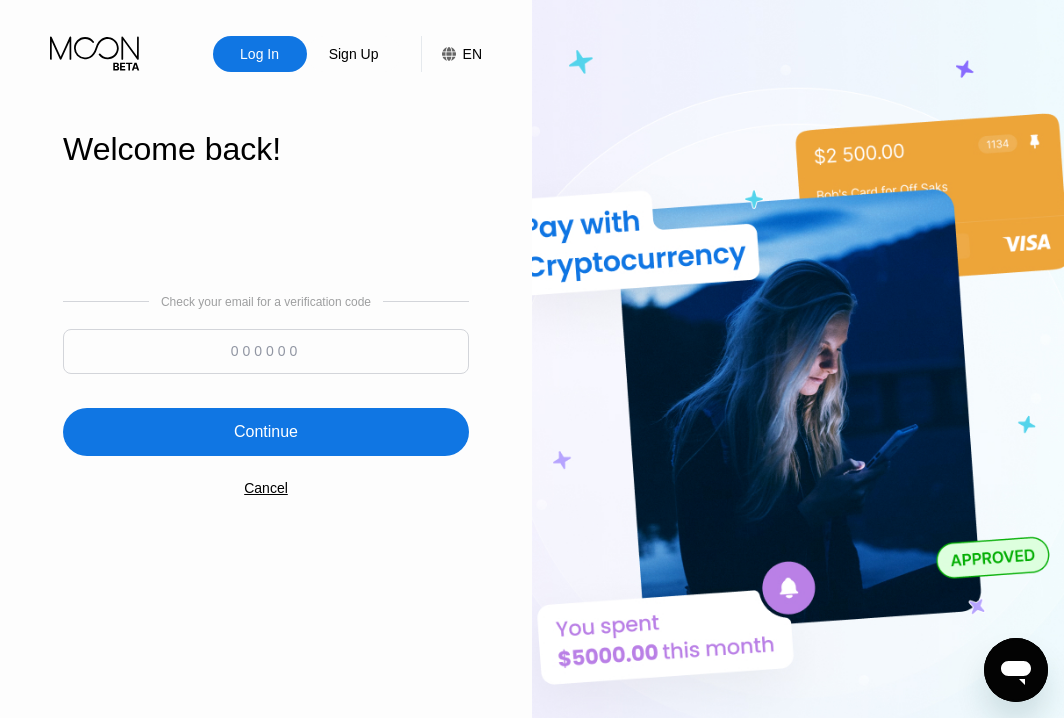 click at bounding box center (266, 351) 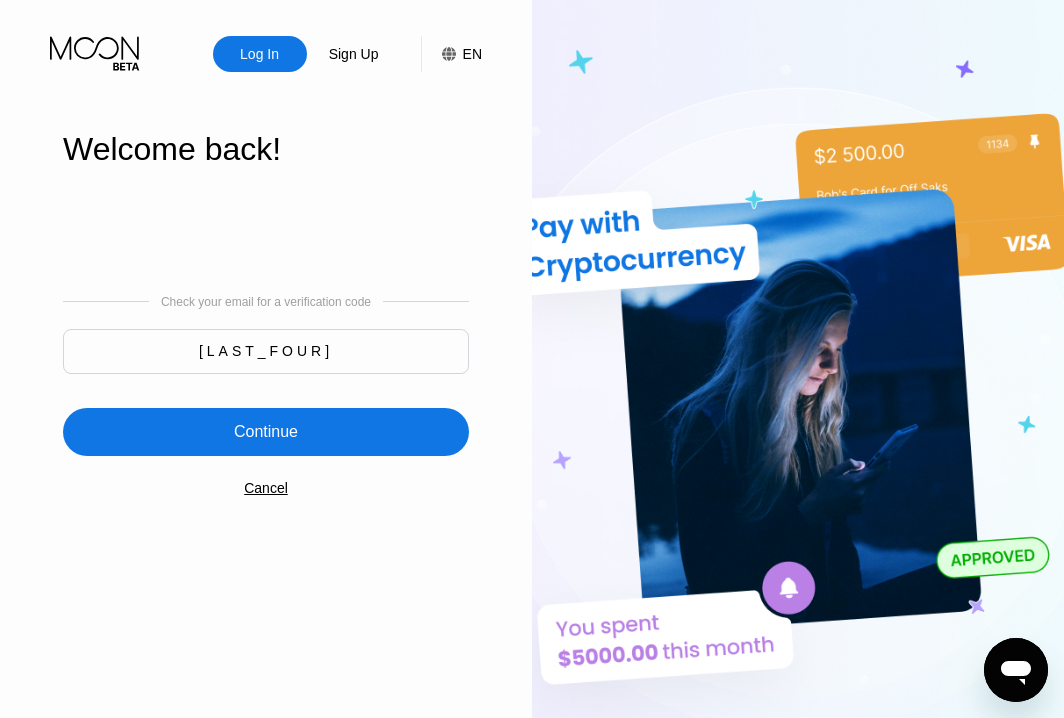 type on "[LAST_FOUR]" 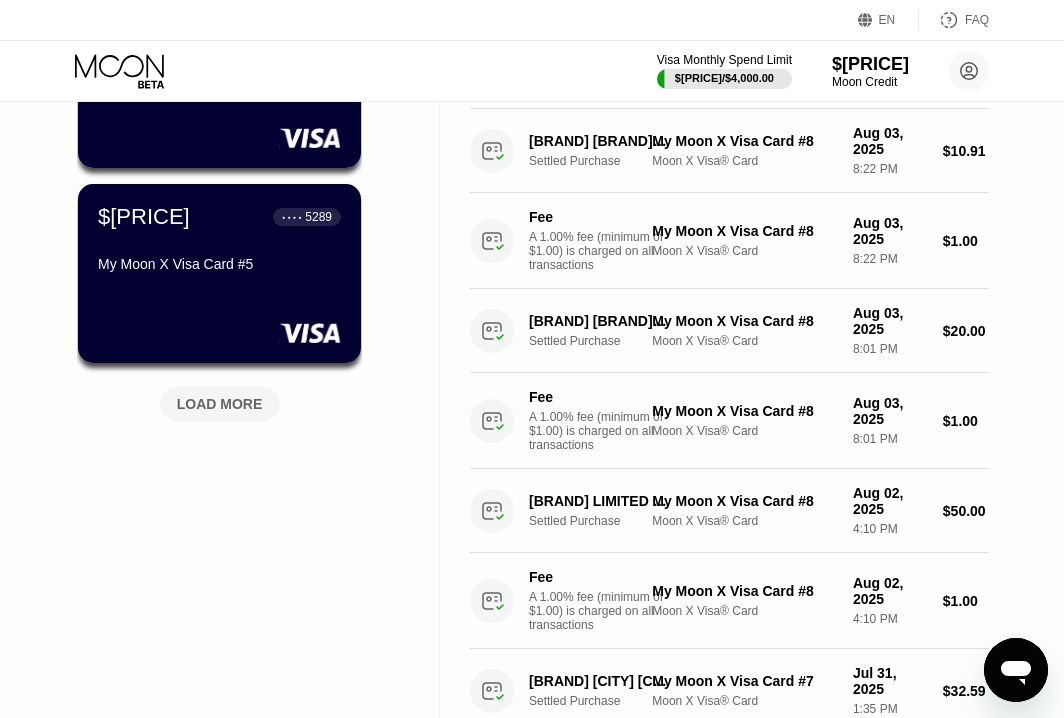 scroll, scrollTop: 836, scrollLeft: 0, axis: vertical 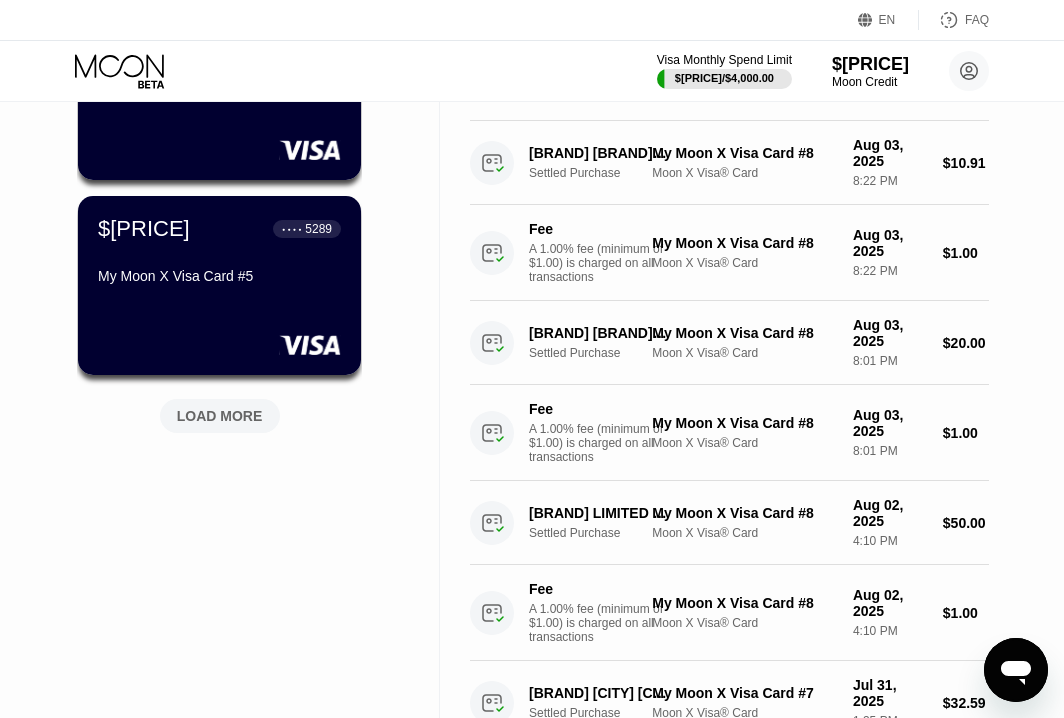 click on "LOAD MORE" at bounding box center [220, 416] 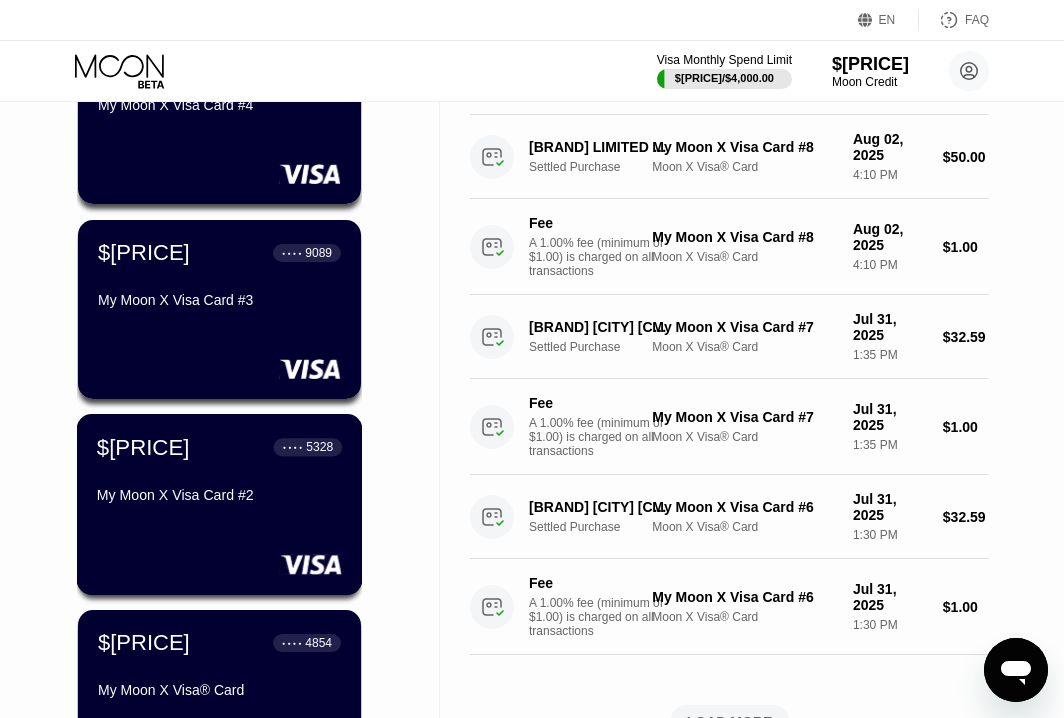 scroll, scrollTop: 1201, scrollLeft: 0, axis: vertical 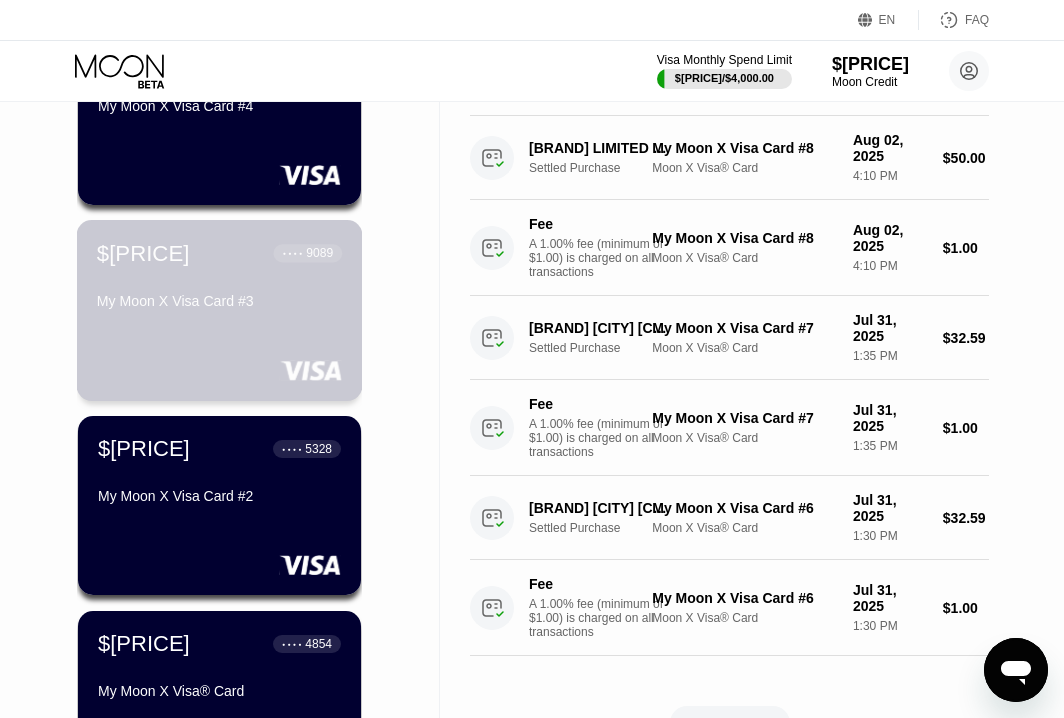 click on "$[PRICE] ● ● ● ● [LAST_FOUR] [BRAND] [BRAND] #3" at bounding box center [220, 310] 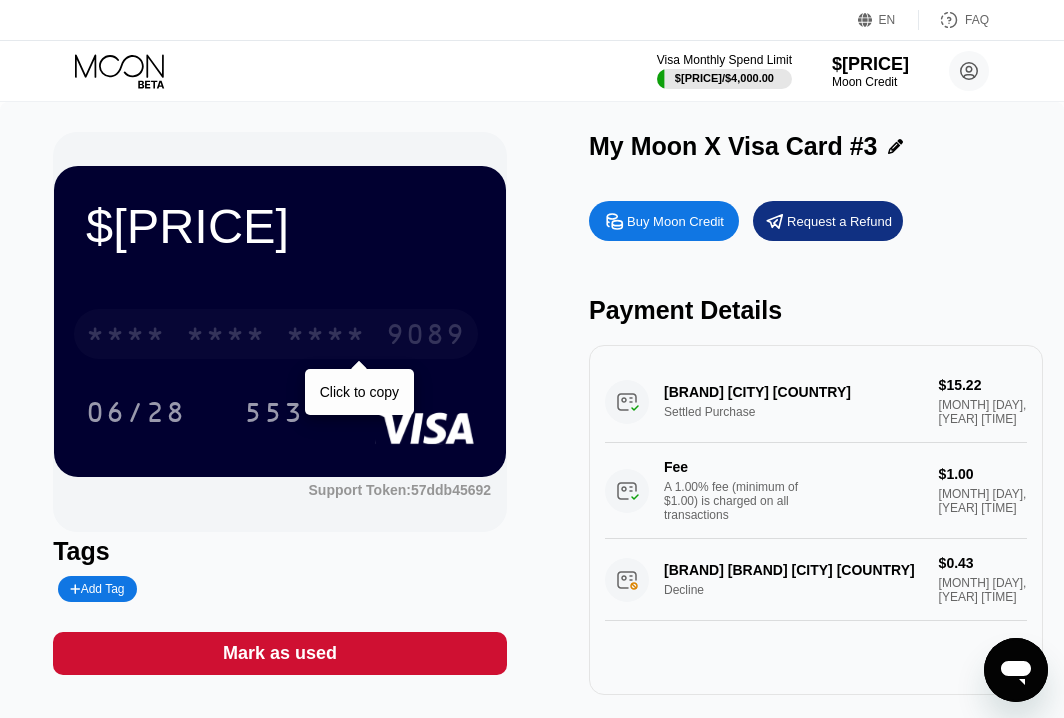 click on "* * * *" at bounding box center [326, 337] 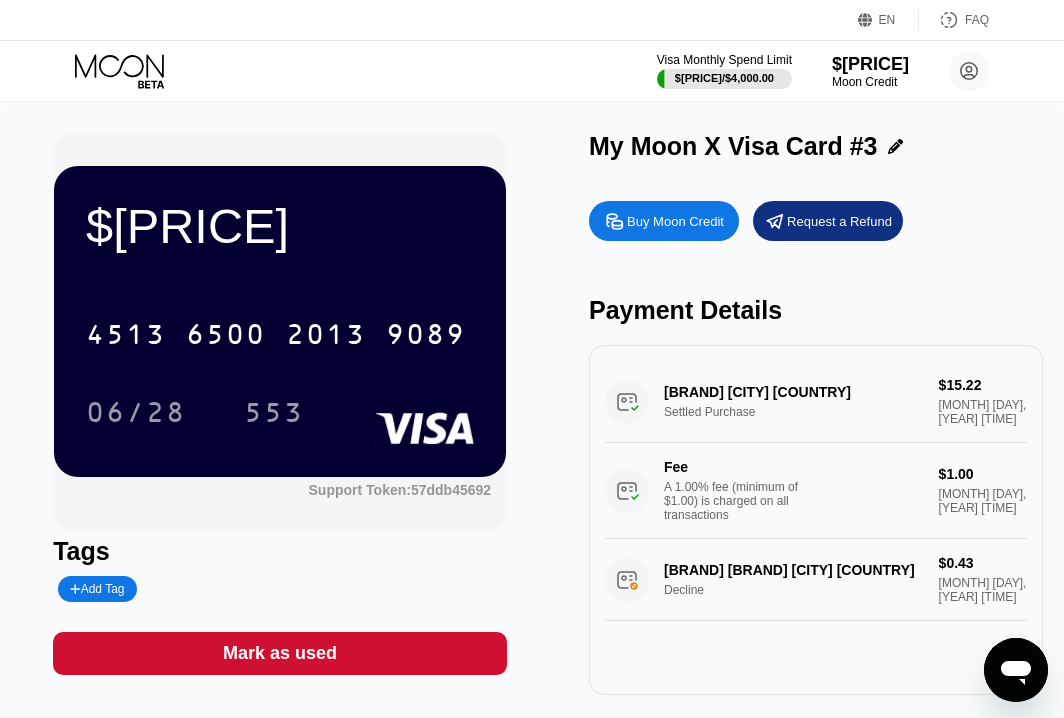 click 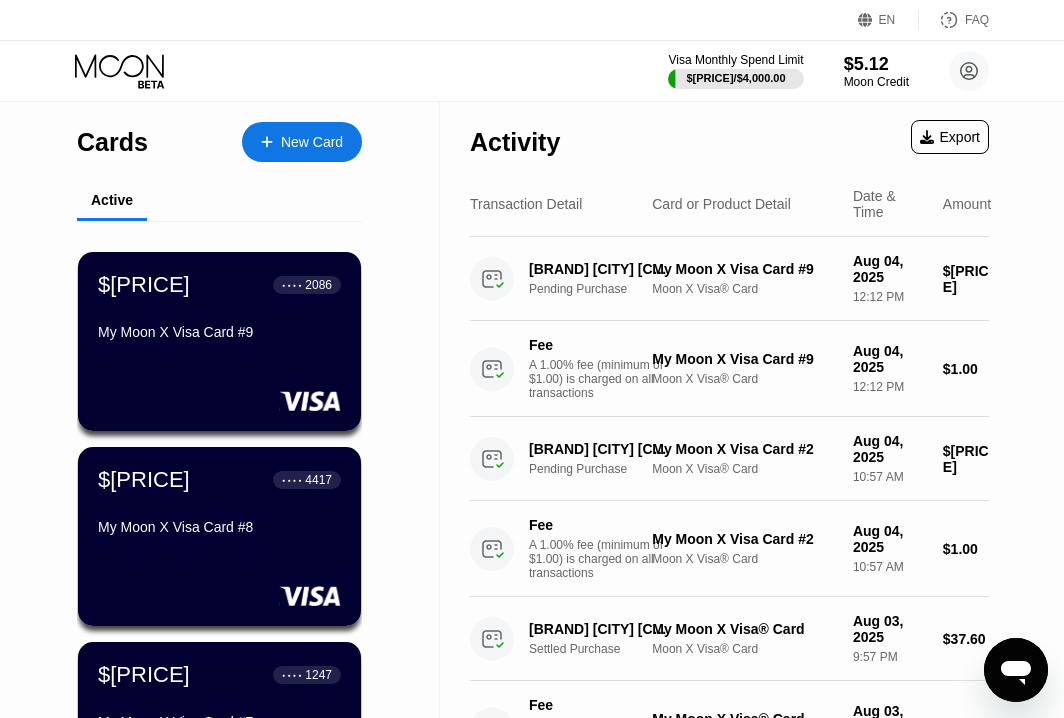 click 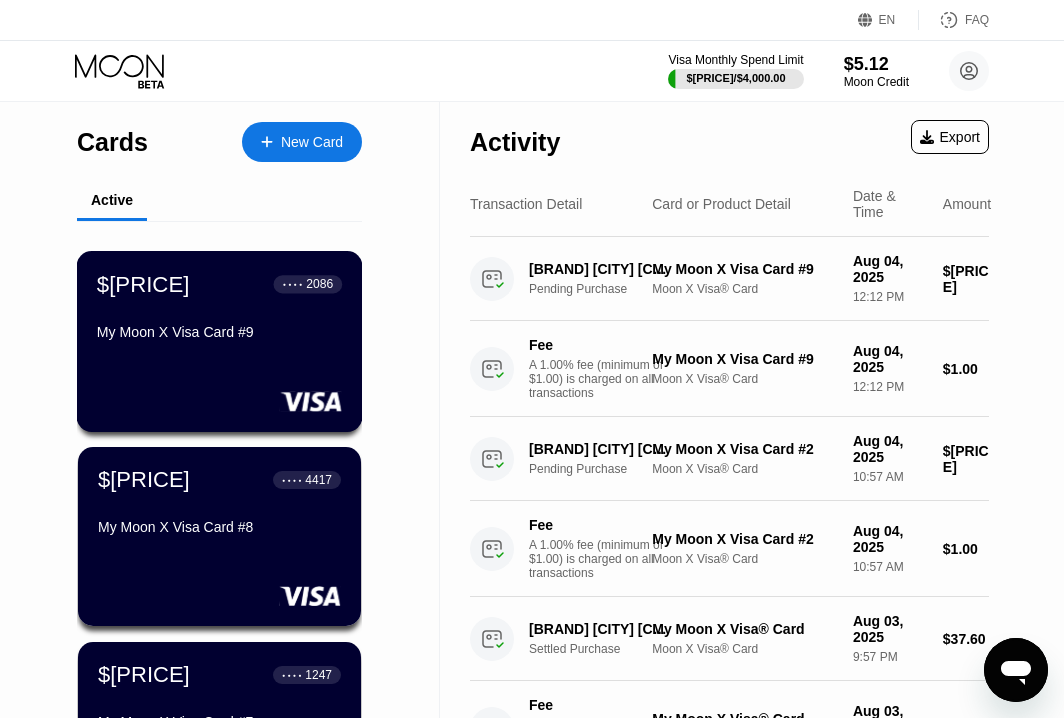click on "$[PRICE] ● ● ● ● [LAST_FOUR] [BRAND] [BRAND] #9" at bounding box center (219, 309) 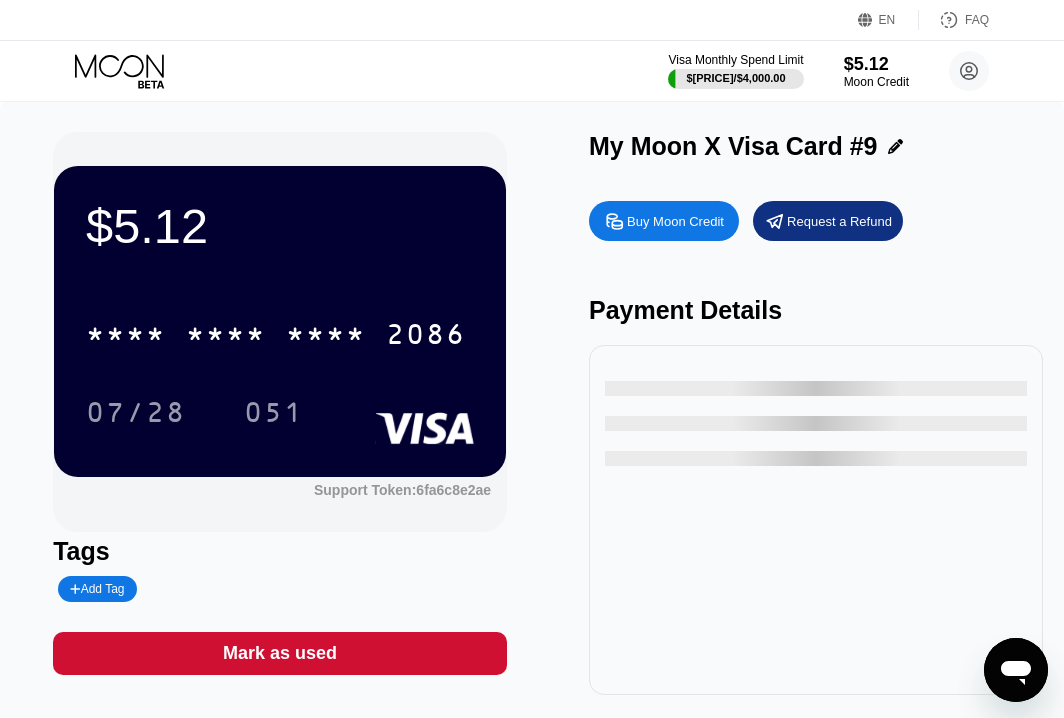 click on "Buy Moon Credit" at bounding box center (675, 221) 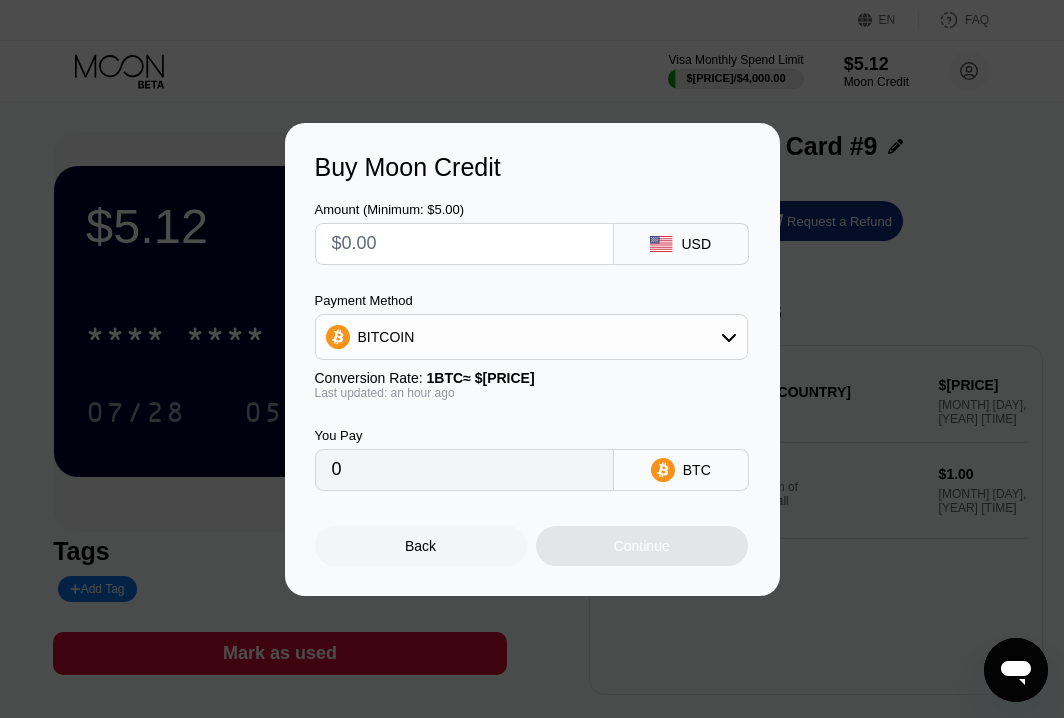 click at bounding box center [464, 244] 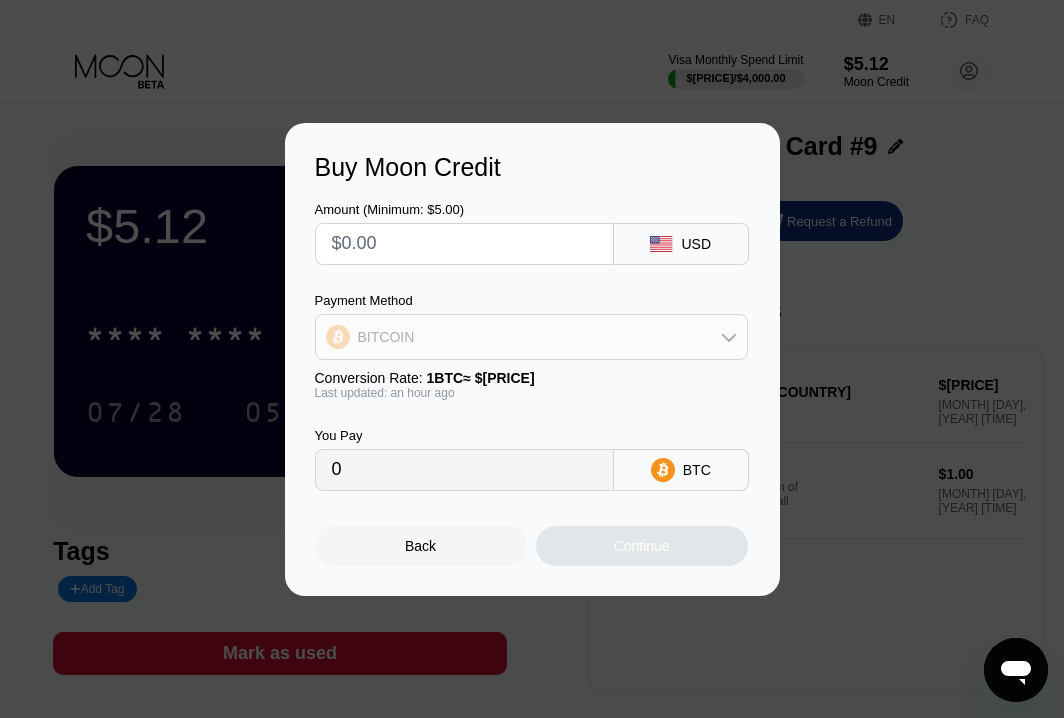 click on "BITCOIN" at bounding box center [531, 337] 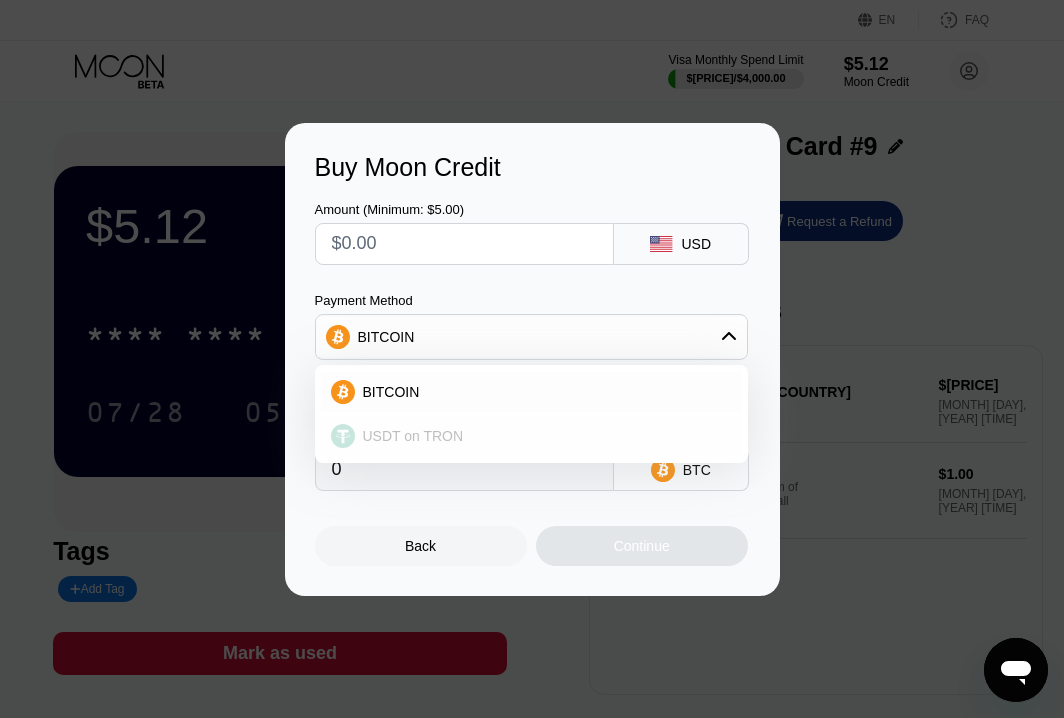click on "USDT on TRON" at bounding box center (543, 436) 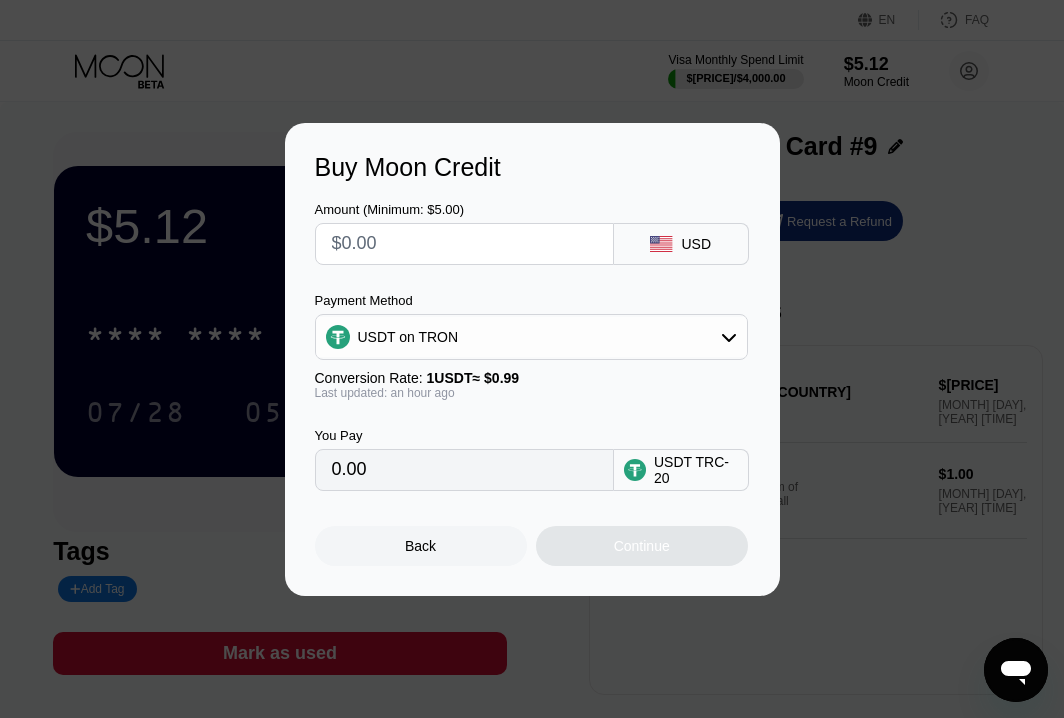 click at bounding box center (464, 244) 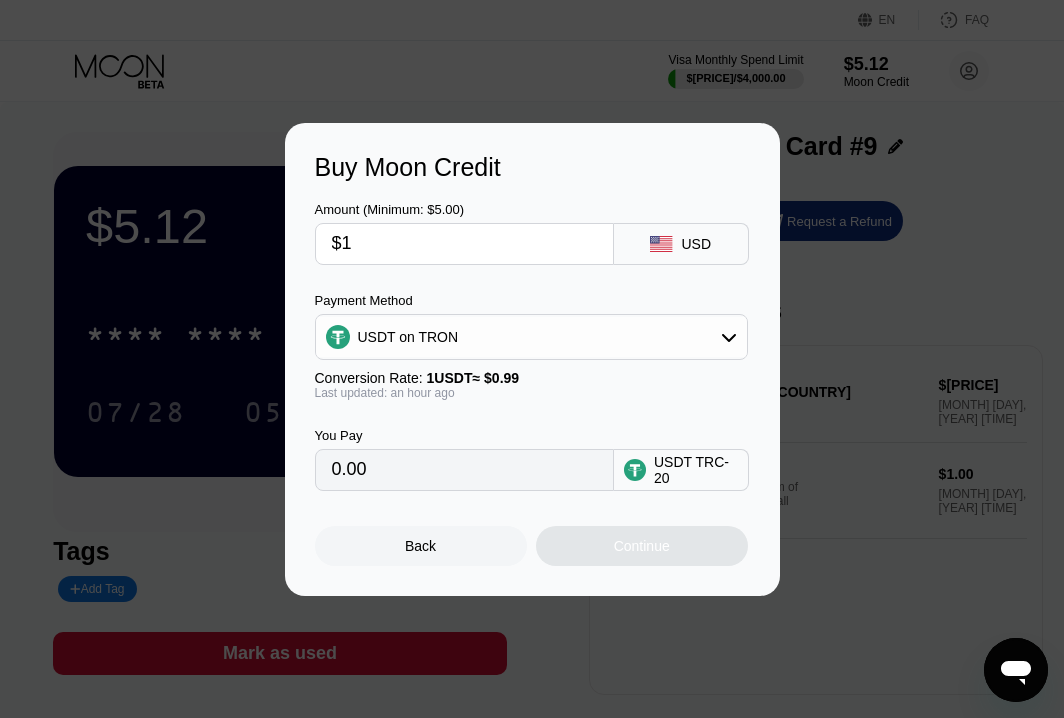 type on "1.01" 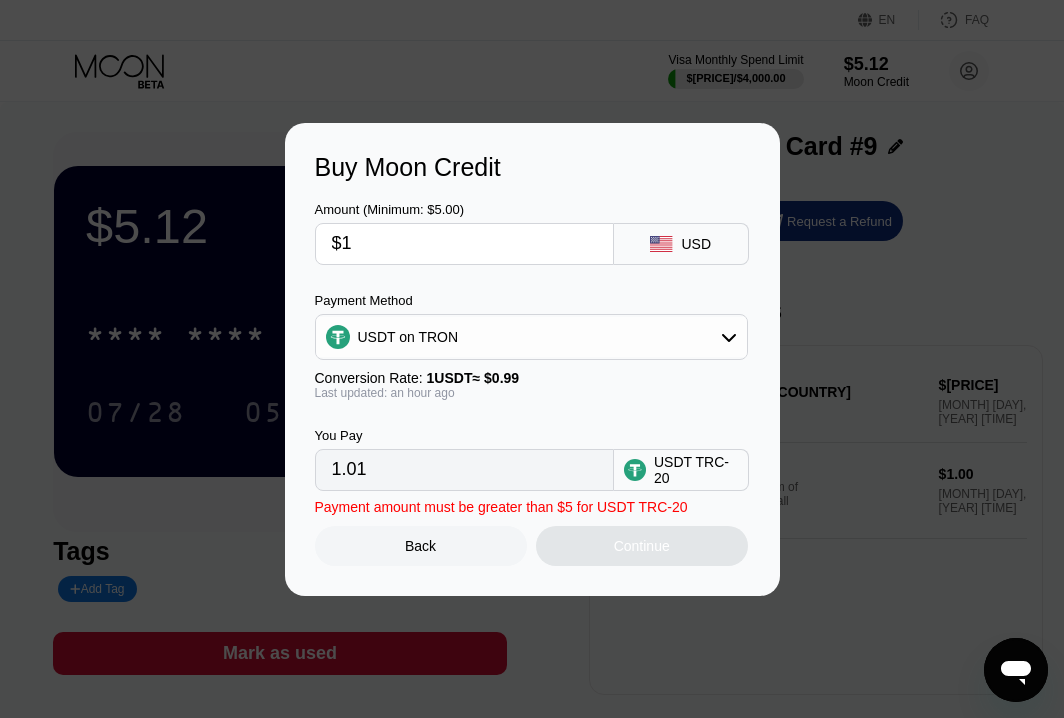 type on "$13" 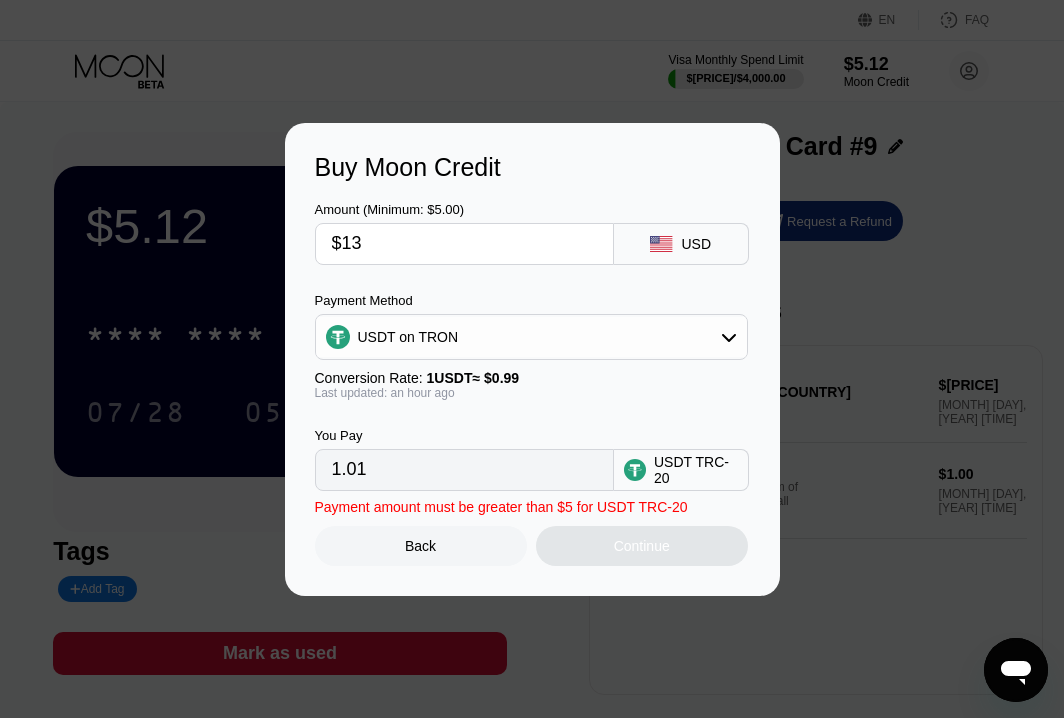 type on "13.13" 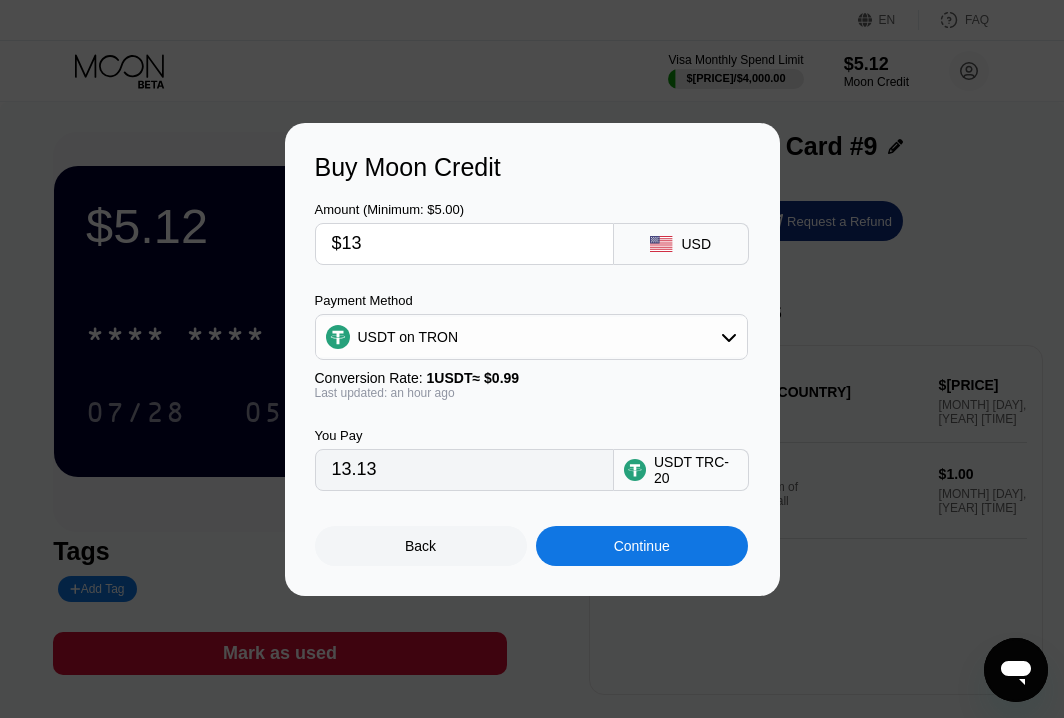 type on "$[PRICE]" 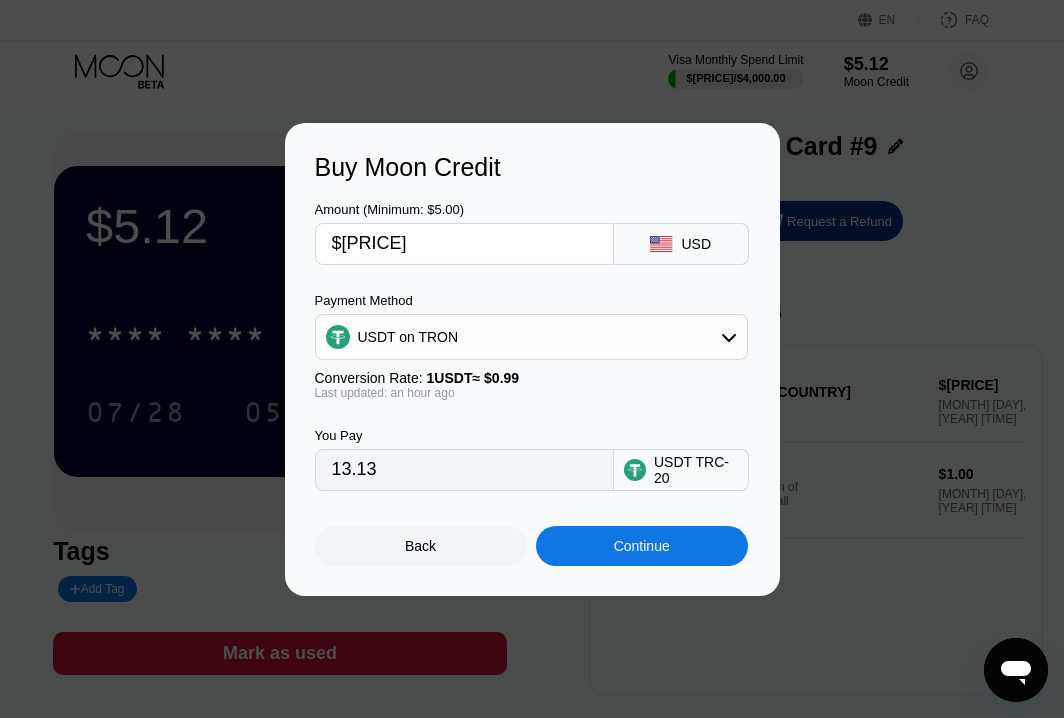 type on "137.37" 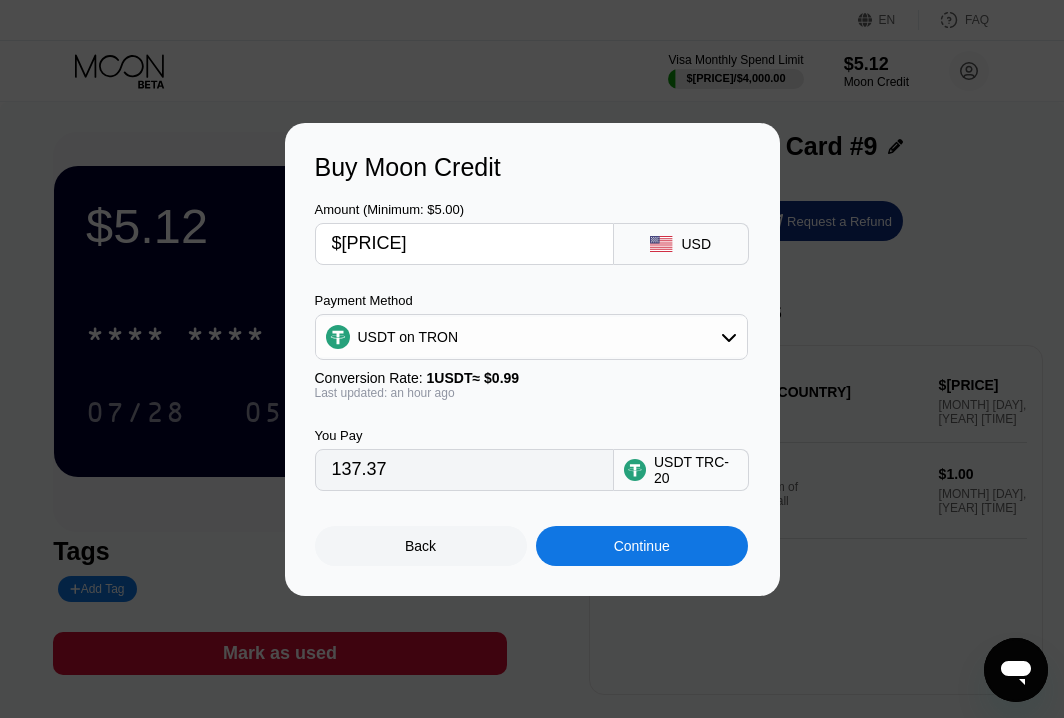 type on "$[PRICE]" 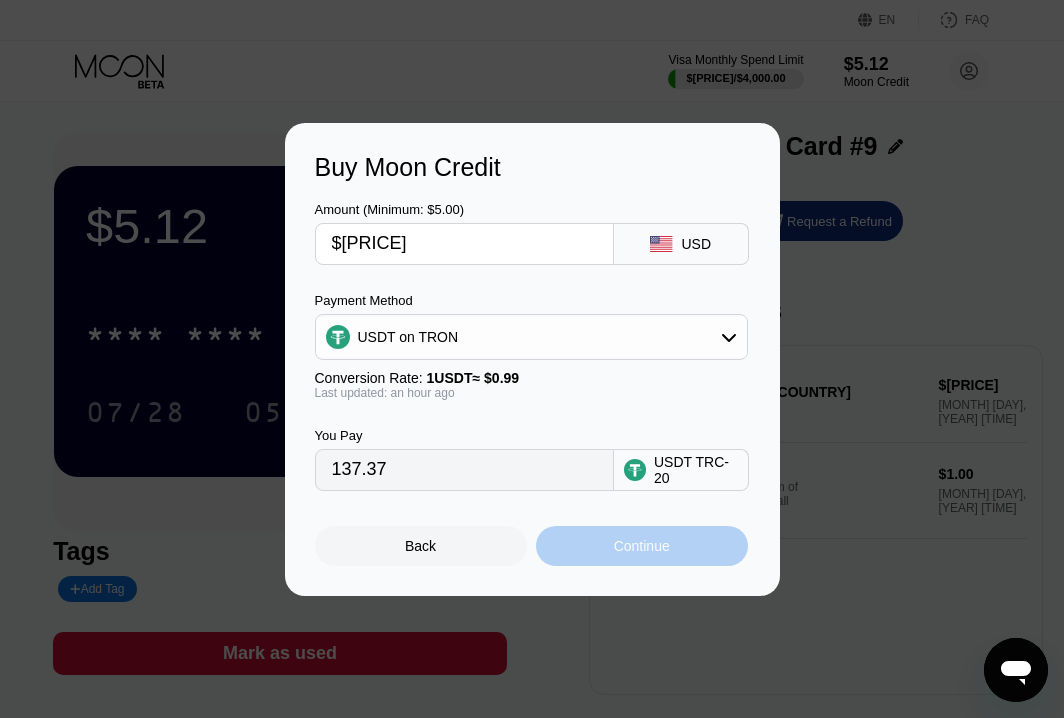 click on "Continue" at bounding box center [642, 546] 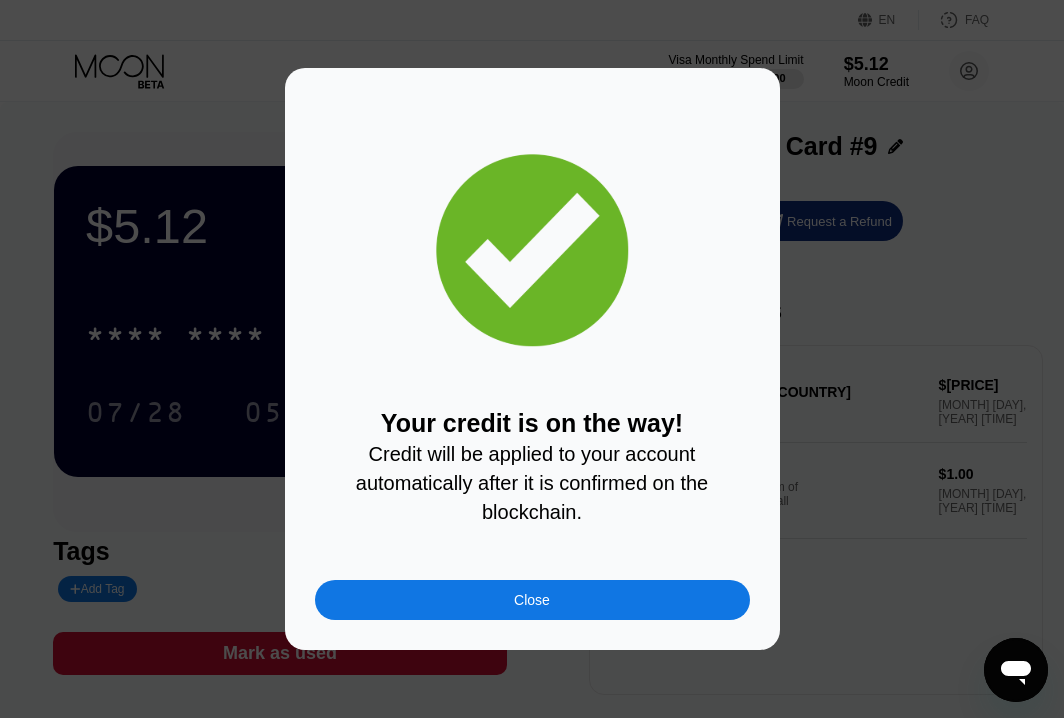 click on "Close" at bounding box center [532, 600] 